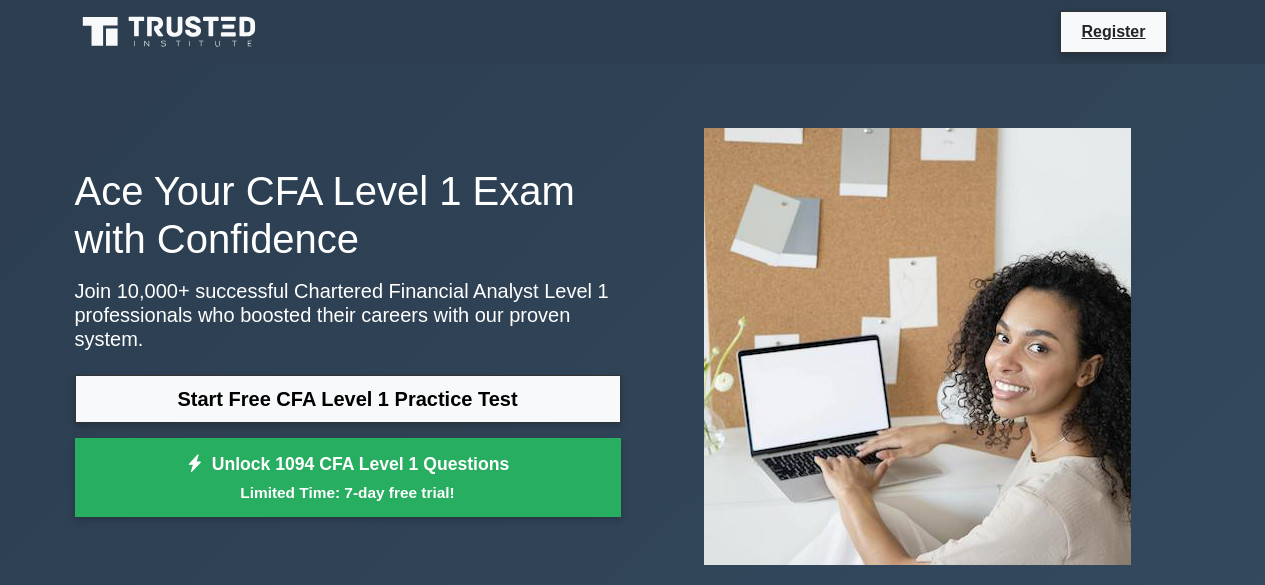 scroll, scrollTop: 0, scrollLeft: 0, axis: both 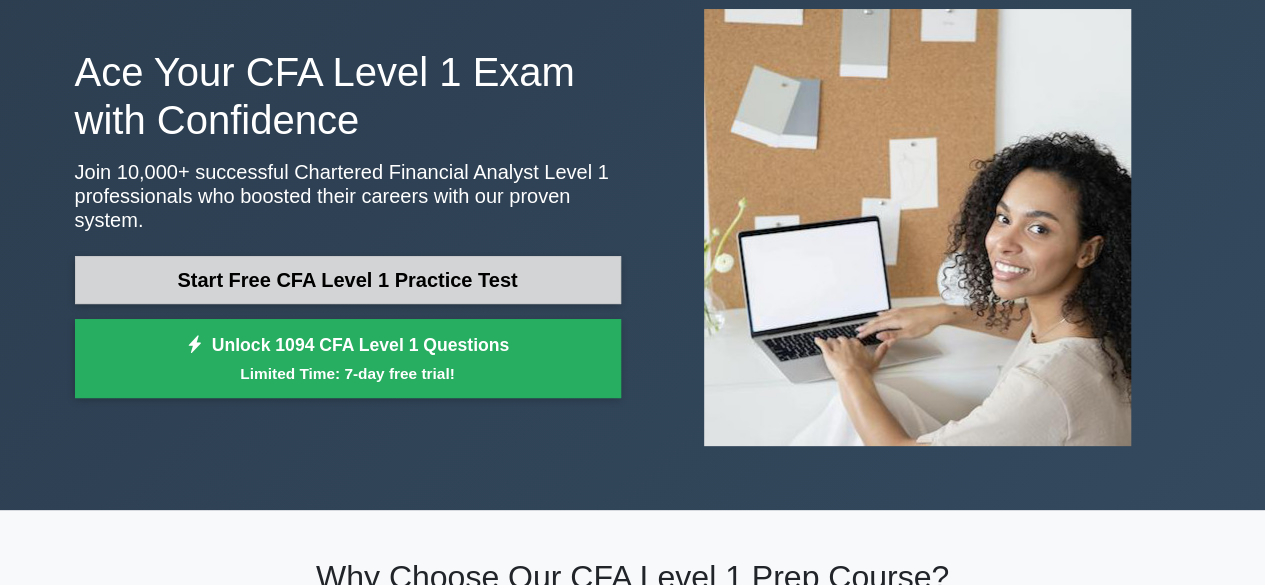 click on "Start Free CFA Level 1 Practice Test" at bounding box center [348, 280] 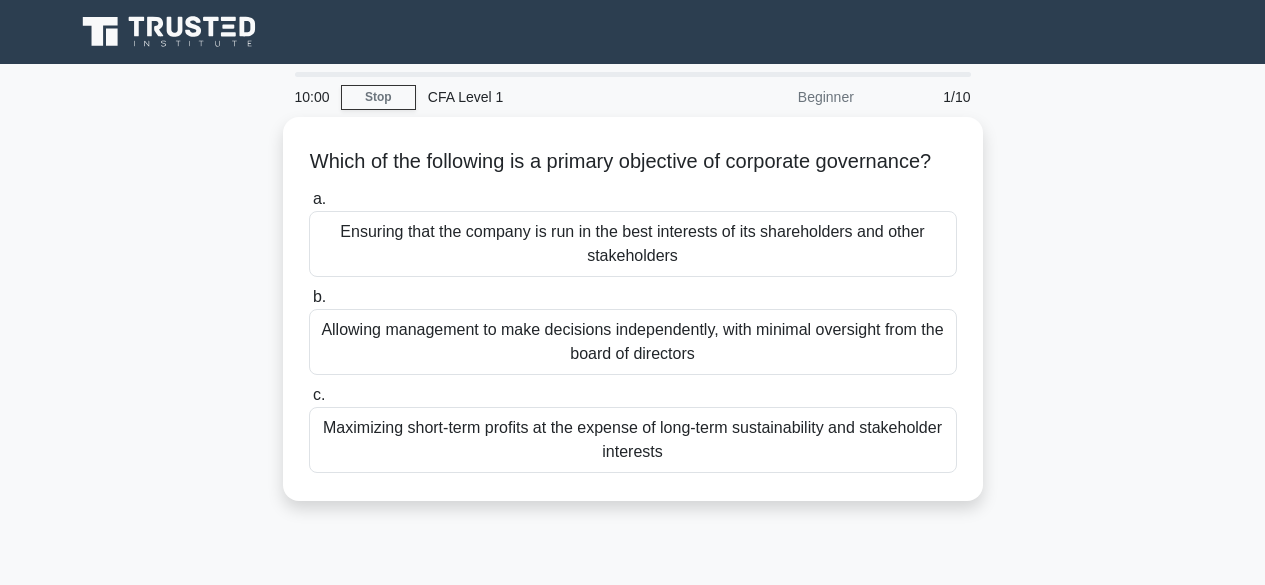 scroll, scrollTop: 0, scrollLeft: 0, axis: both 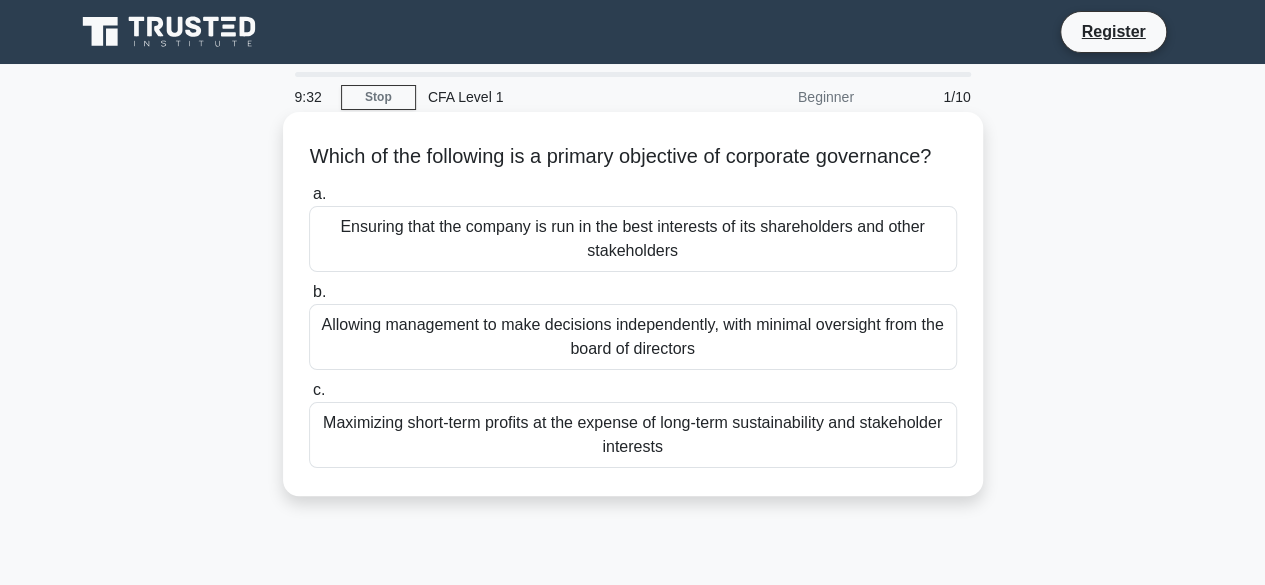 click on "Ensuring that the company is run in the best interests of its shareholders and other stakeholders" at bounding box center (633, 239) 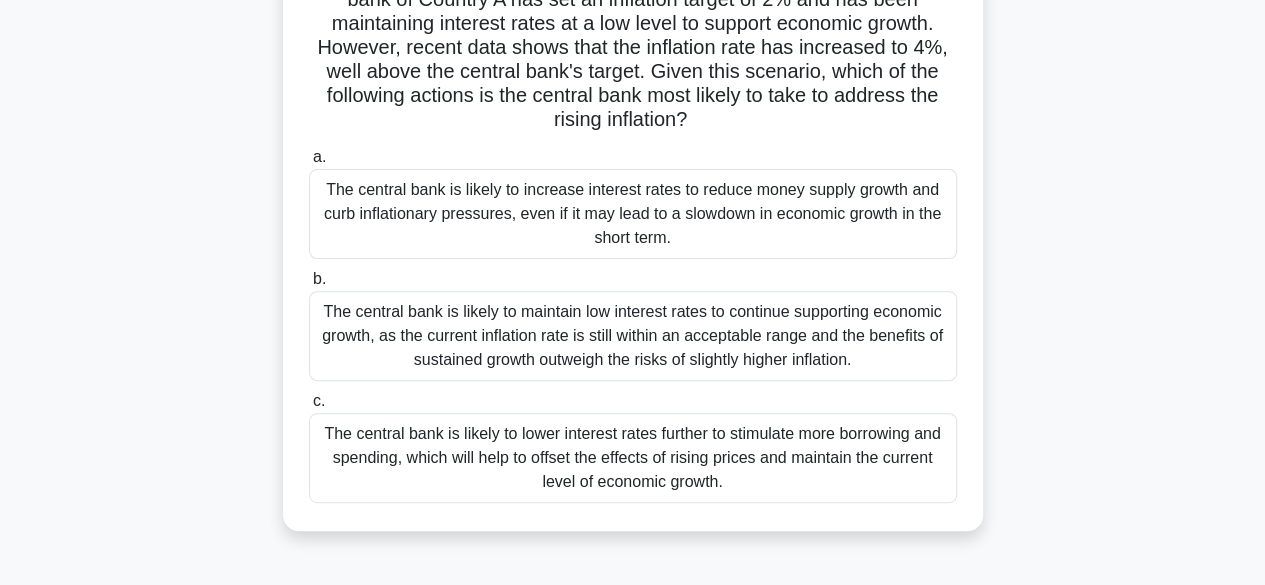 scroll, scrollTop: 210, scrollLeft: 0, axis: vertical 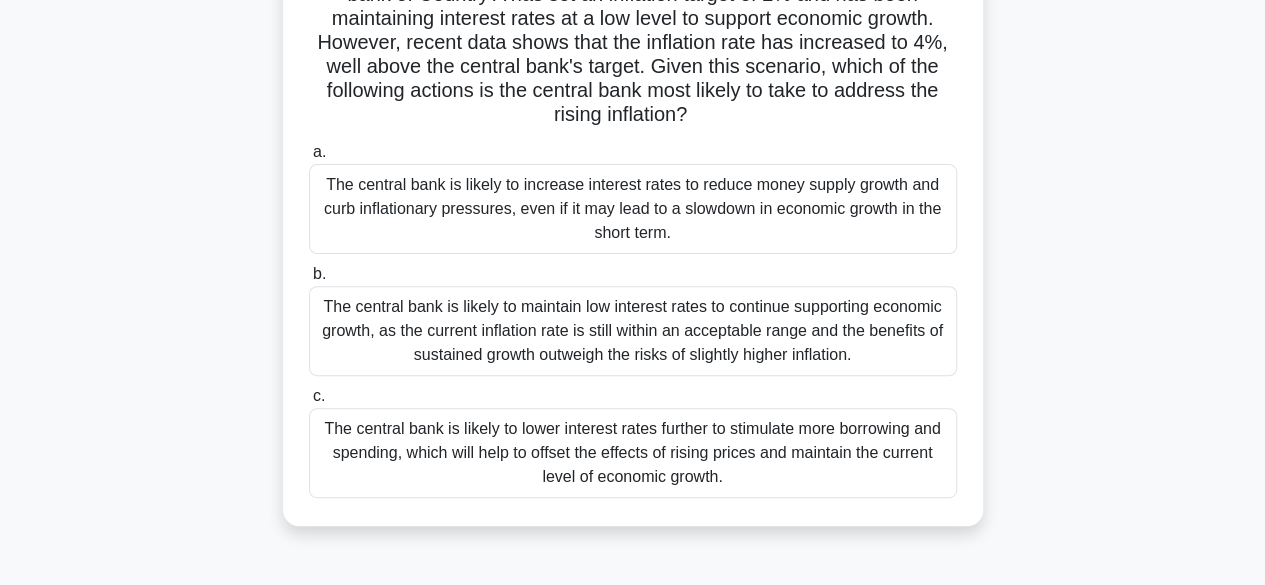 click on "The central bank is likely to lower interest rates further to stimulate more borrowing and spending, which will help to offset the effects of rising prices and maintain the current level of economic growth." at bounding box center [633, 453] 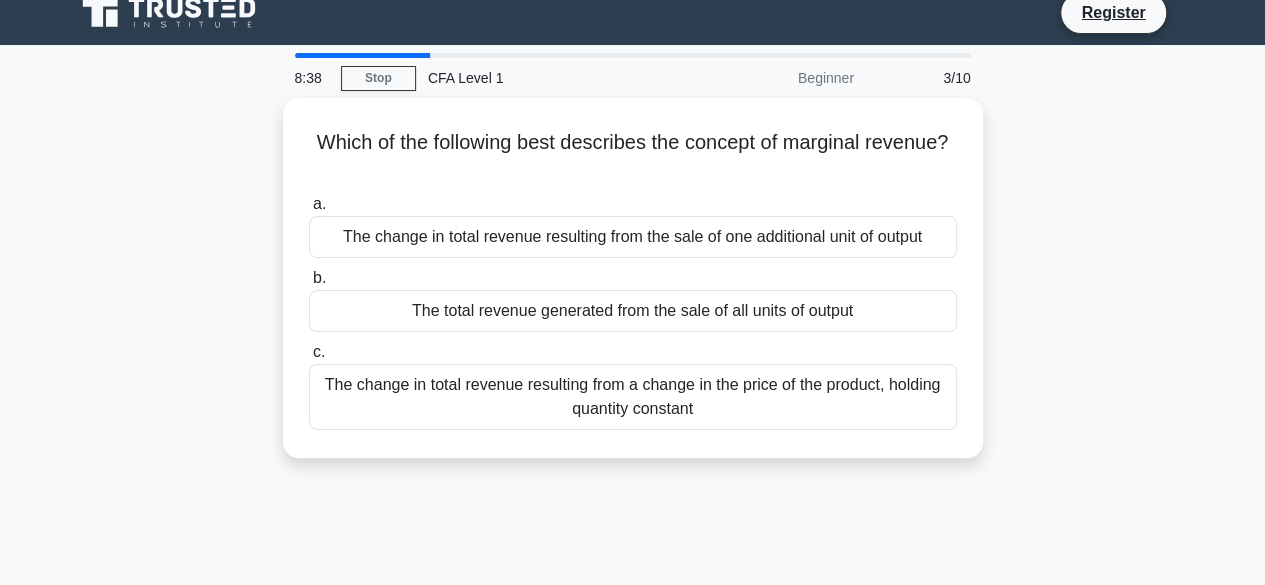 scroll, scrollTop: 0, scrollLeft: 0, axis: both 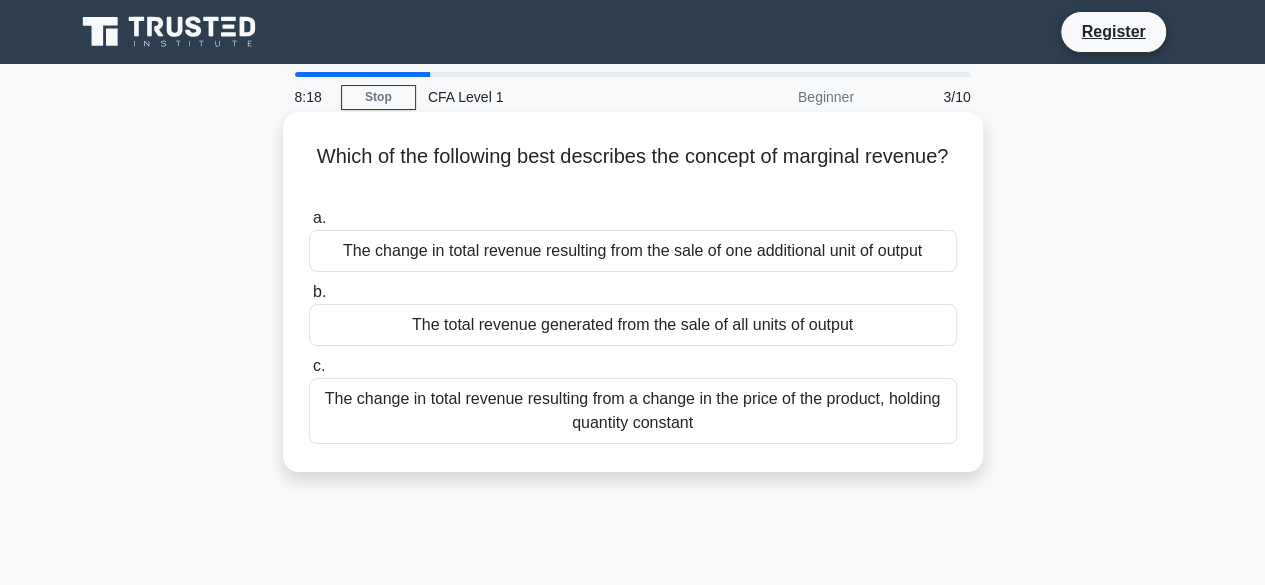 click on "The change in total revenue resulting from the sale of one additional unit of output" at bounding box center (633, 251) 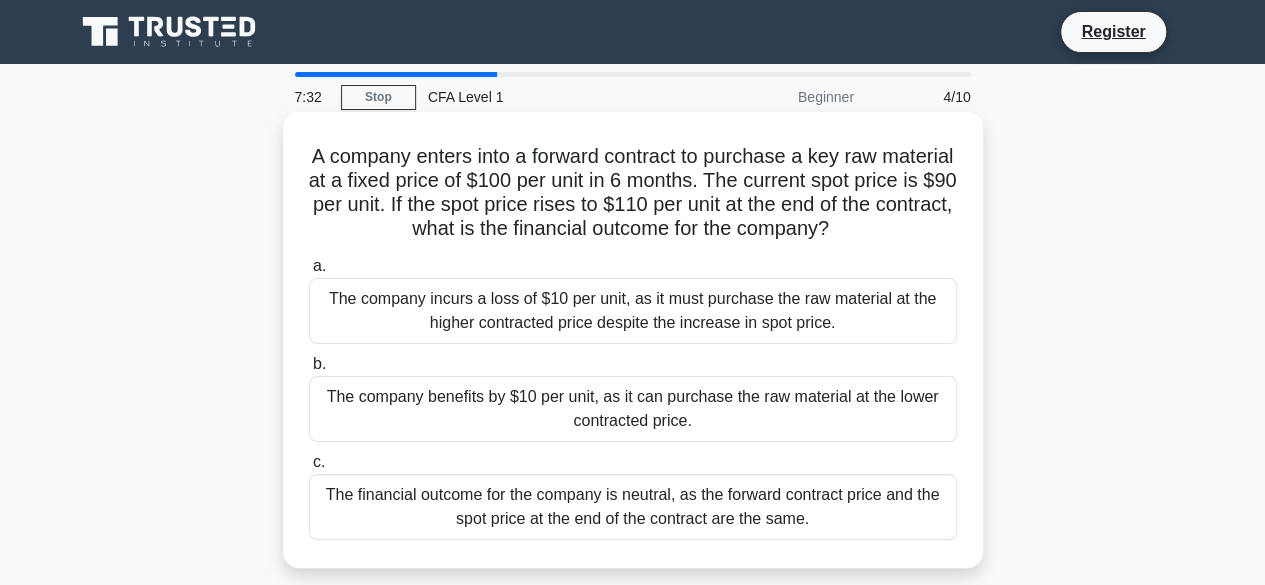 click on "The financial outcome for the company is neutral, as the forward contract price and the spot price at the end of the contract are the same." at bounding box center (633, 507) 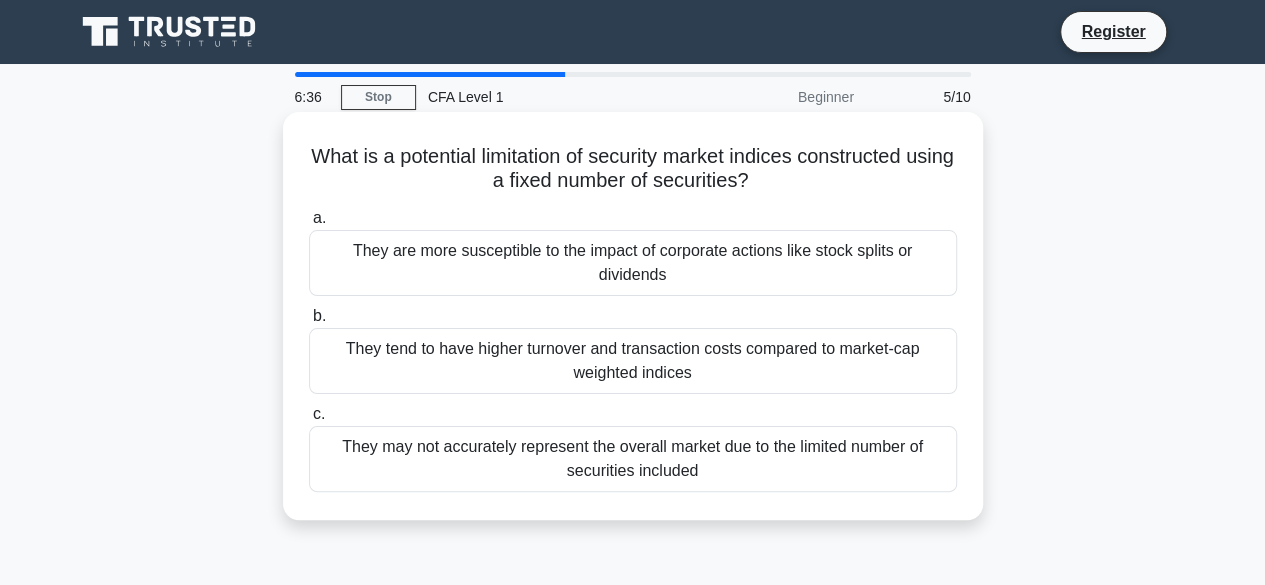click on "They may not accurately represent the overall market due to the limited number of securities included" at bounding box center [633, 459] 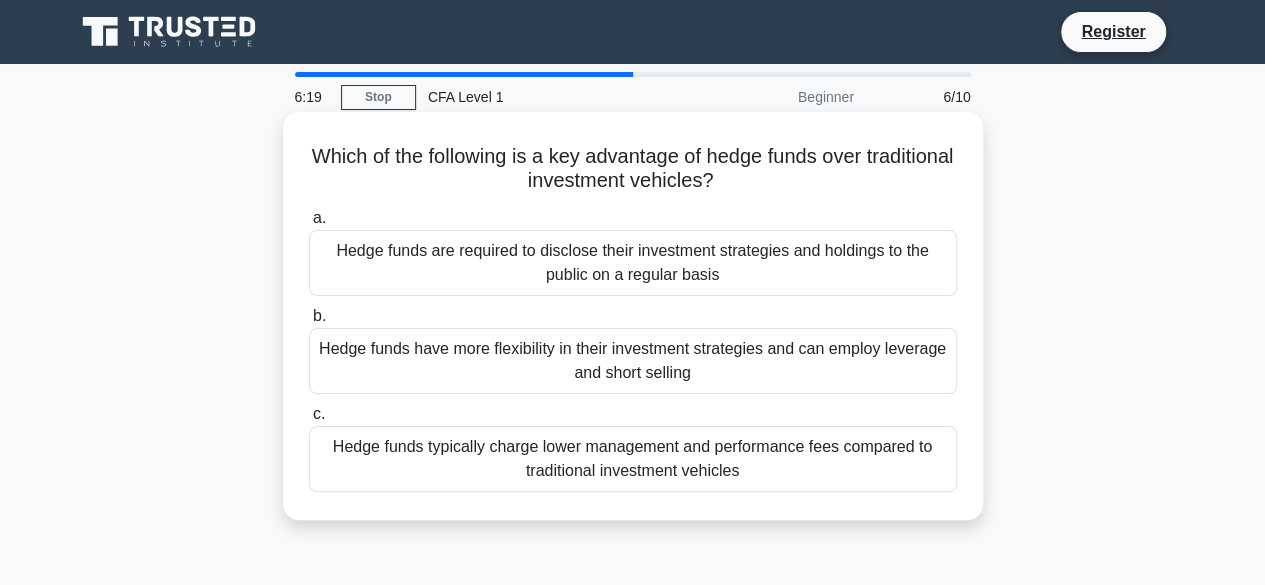 click on "Hedge funds have more flexibility in their investment strategies and can employ leverage and short selling" at bounding box center (633, 361) 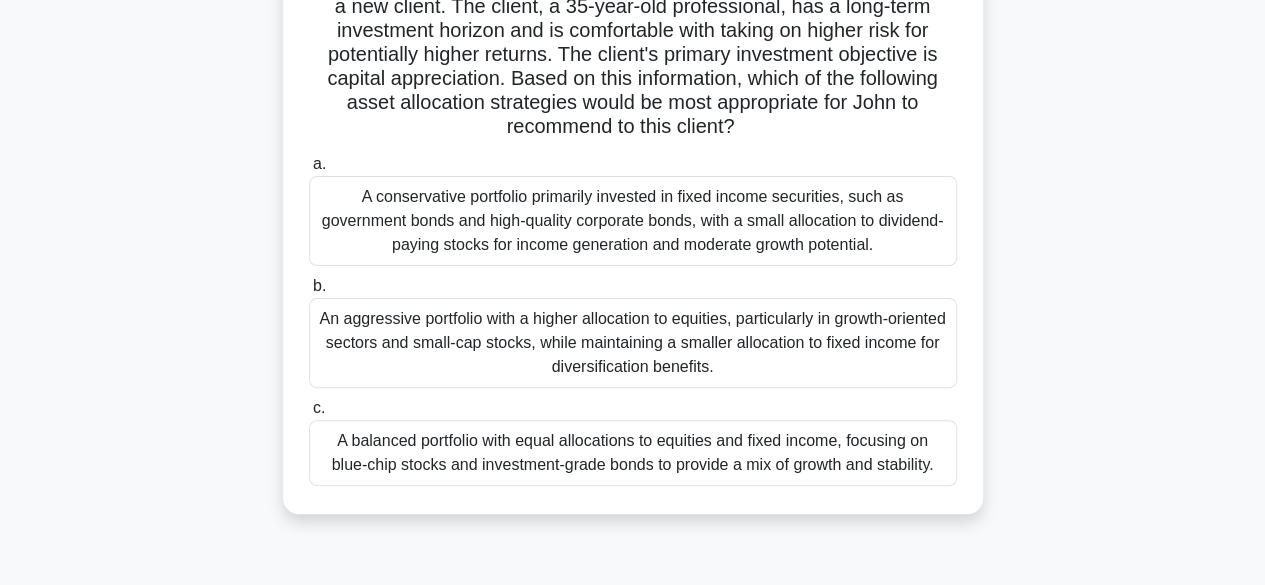 scroll, scrollTop: 176, scrollLeft: 0, axis: vertical 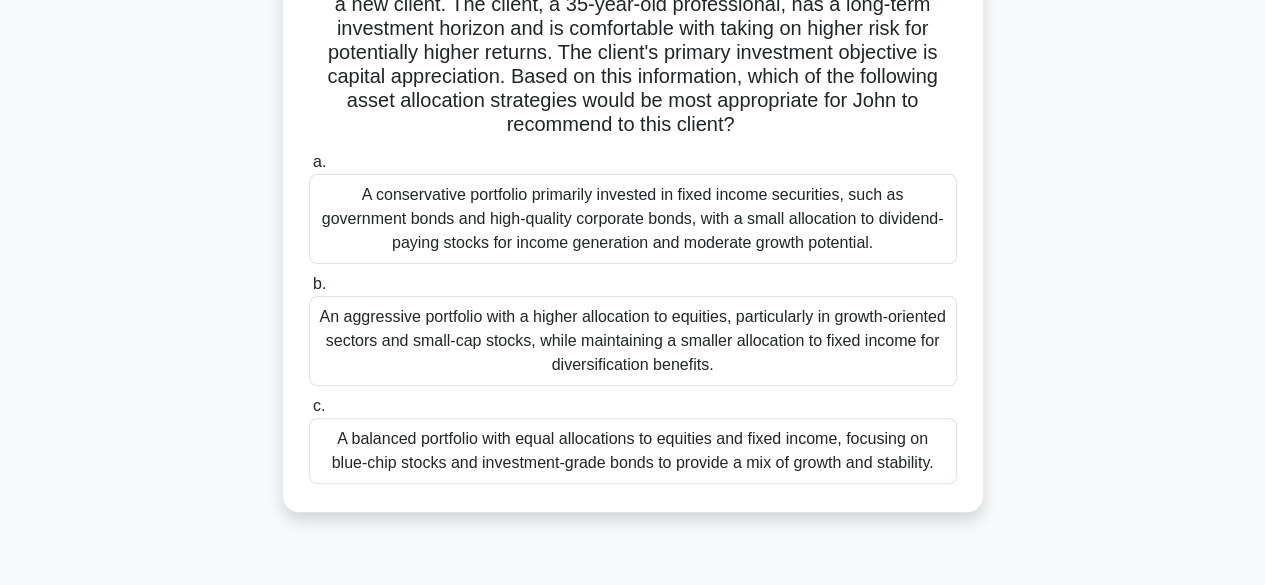 click on "An aggressive portfolio with a higher allocation to equities, particularly in growth-oriented sectors and small-cap stocks, while maintaining a smaller allocation to fixed income for diversification benefits." at bounding box center (633, 341) 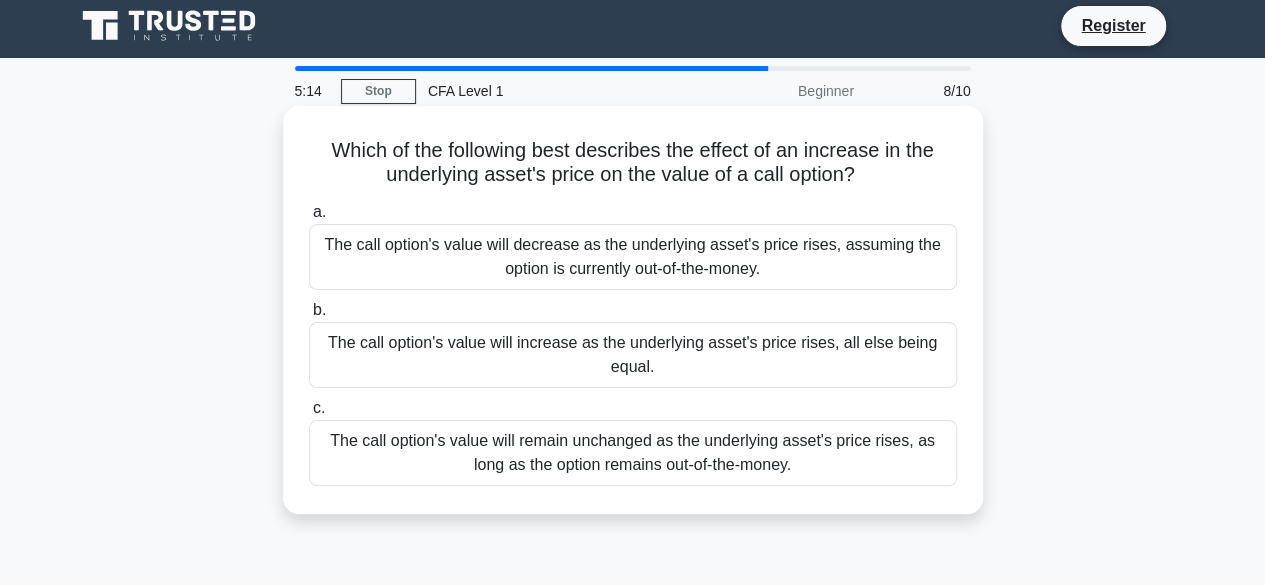 scroll, scrollTop: 0, scrollLeft: 0, axis: both 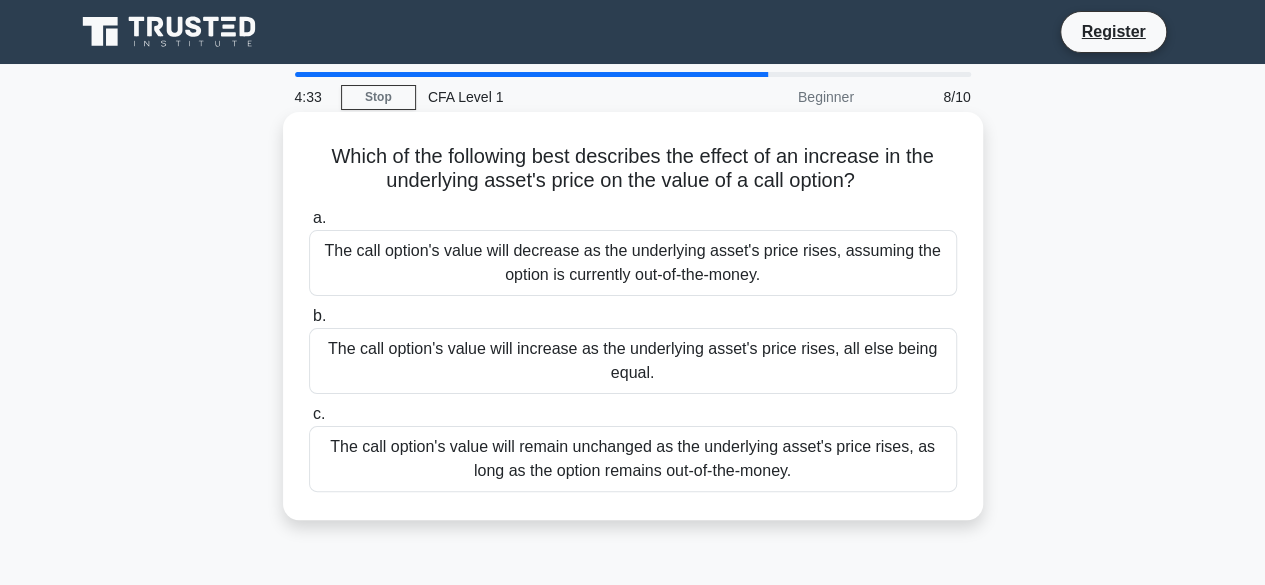 click on "The call option's value will increase as the underlying asset's price rises, all else being equal." at bounding box center (633, 361) 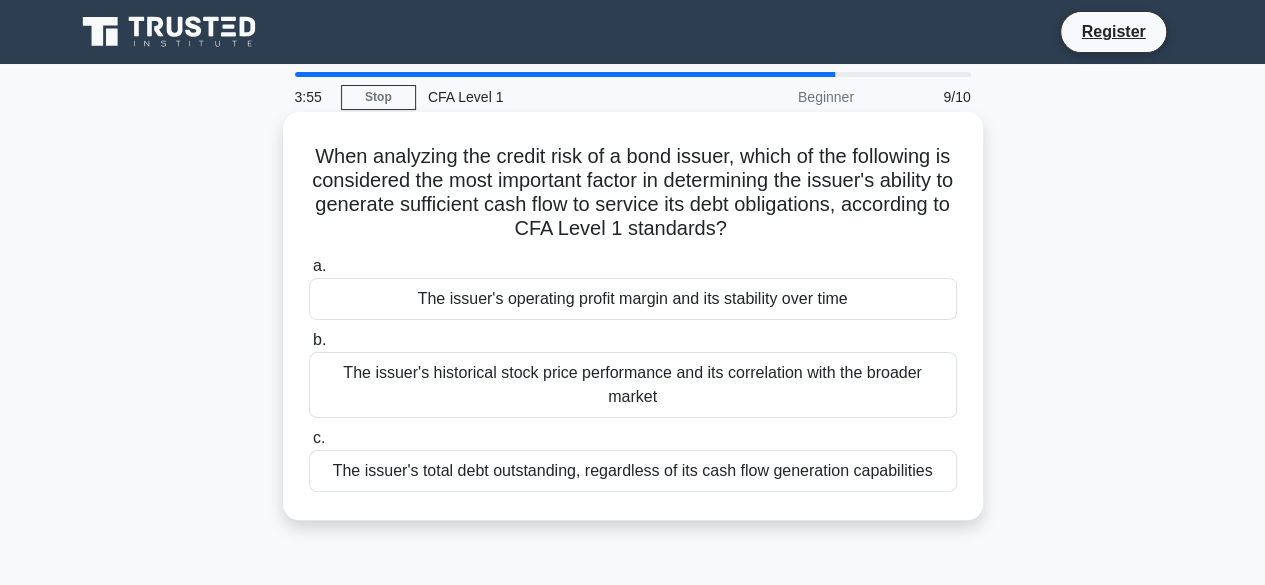 click on "The issuer's operating profit margin and its stability over time" at bounding box center (633, 299) 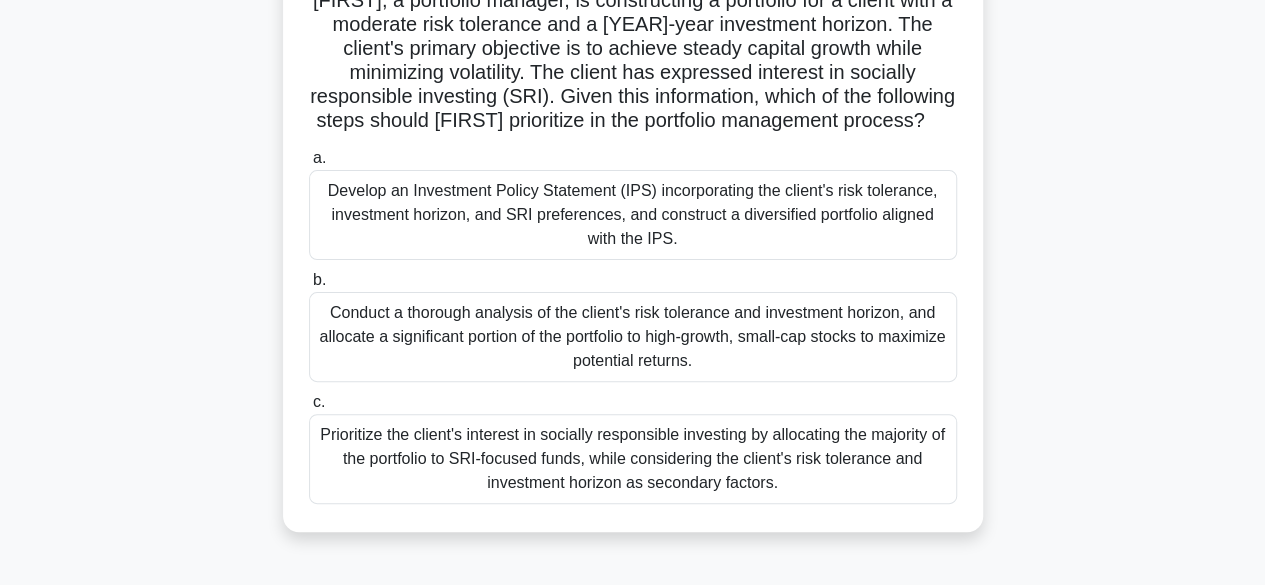 scroll, scrollTop: 157, scrollLeft: 0, axis: vertical 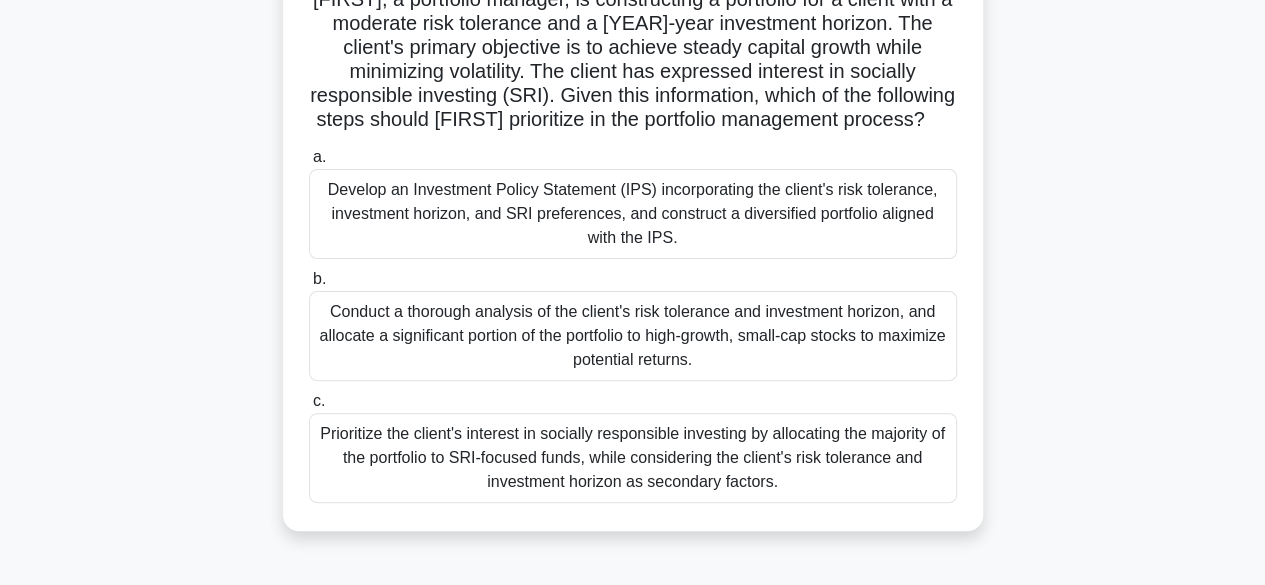 click on "Develop an Investment Policy Statement (IPS) incorporating the client's risk tolerance, investment horizon, and SRI preferences, and construct a diversified portfolio aligned with the IPS." at bounding box center [633, 214] 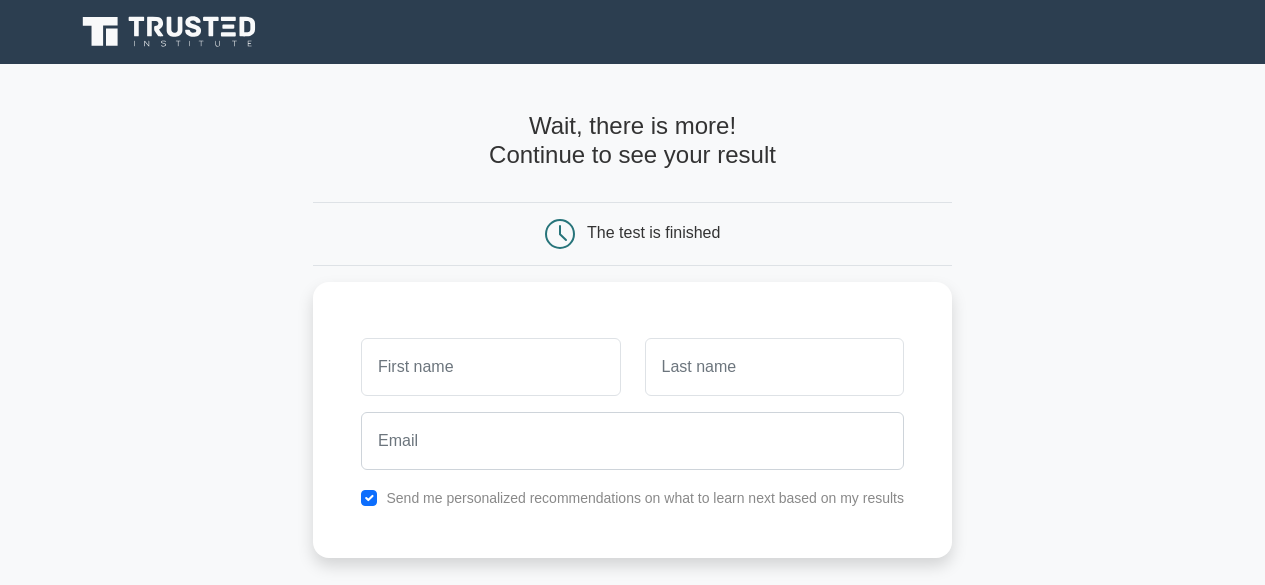 scroll, scrollTop: 0, scrollLeft: 0, axis: both 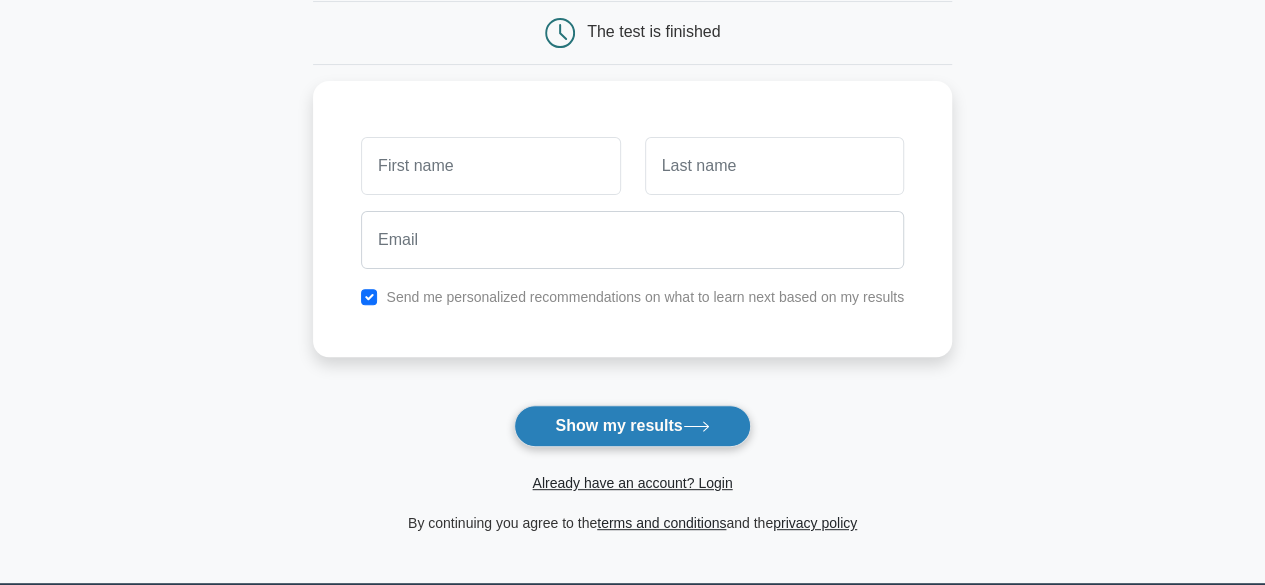 click on "Show my results" at bounding box center (632, 426) 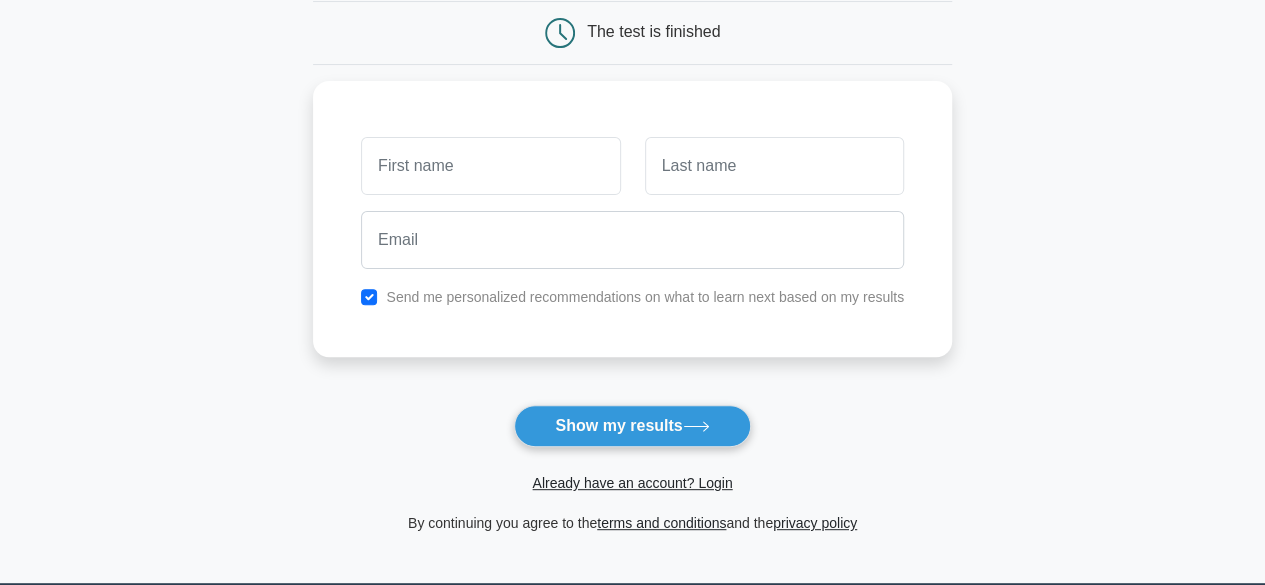 click on "Wait, there is more! Continue to see your result
The test is finished
and the" at bounding box center [632, 223] 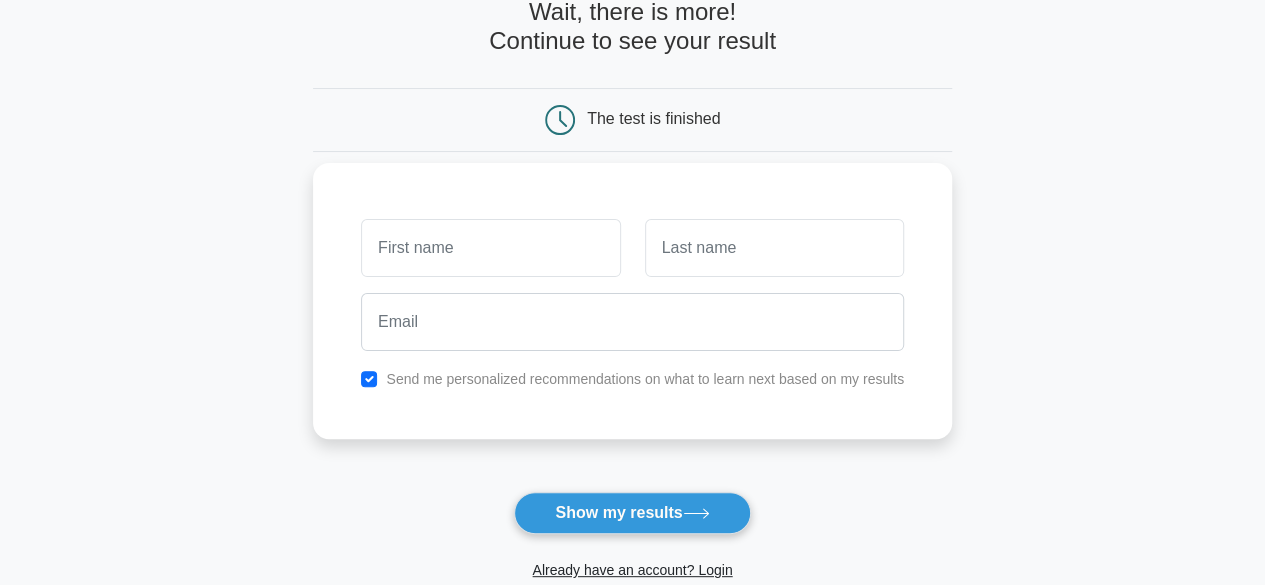 scroll, scrollTop: 119, scrollLeft: 0, axis: vertical 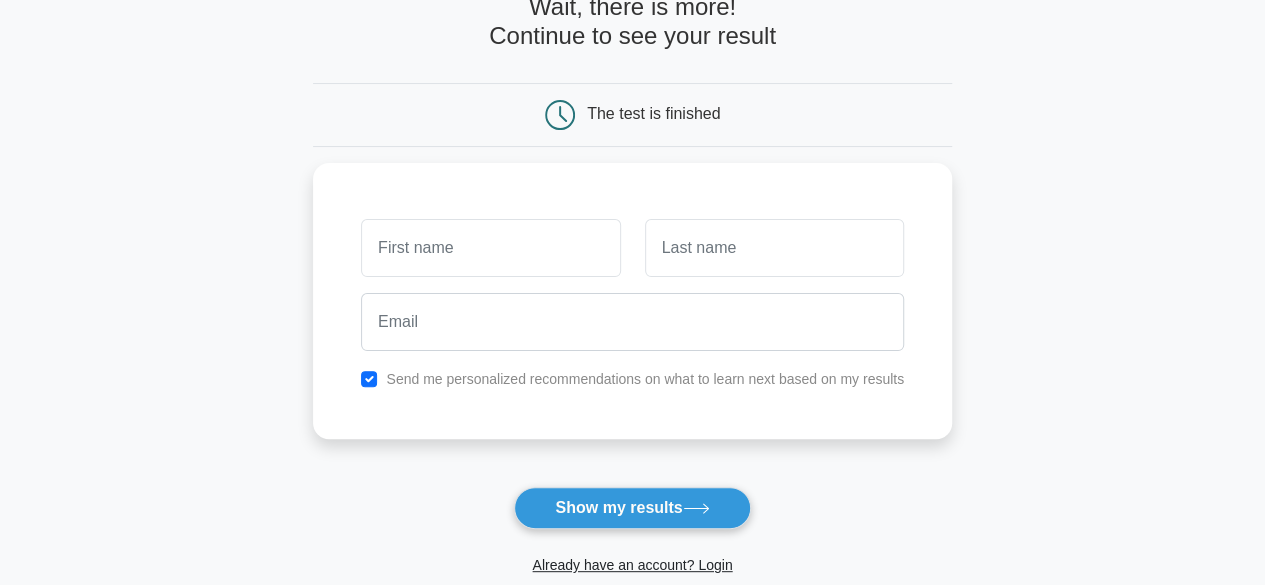 click on "The test is finished" at bounding box center [632, 115] 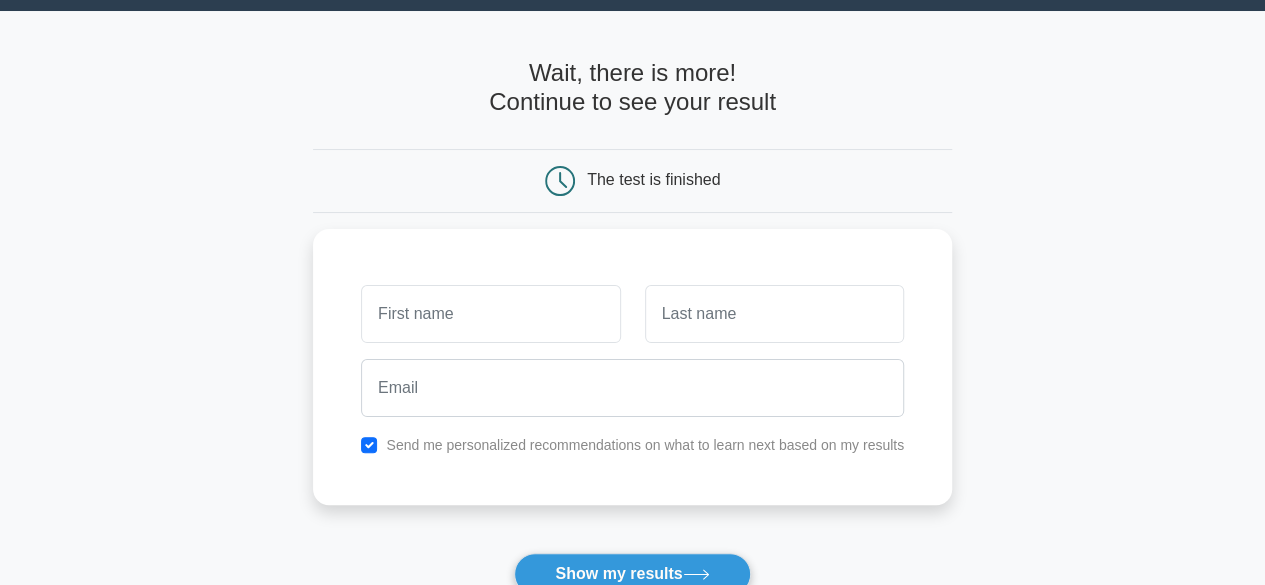 scroll, scrollTop: 48, scrollLeft: 0, axis: vertical 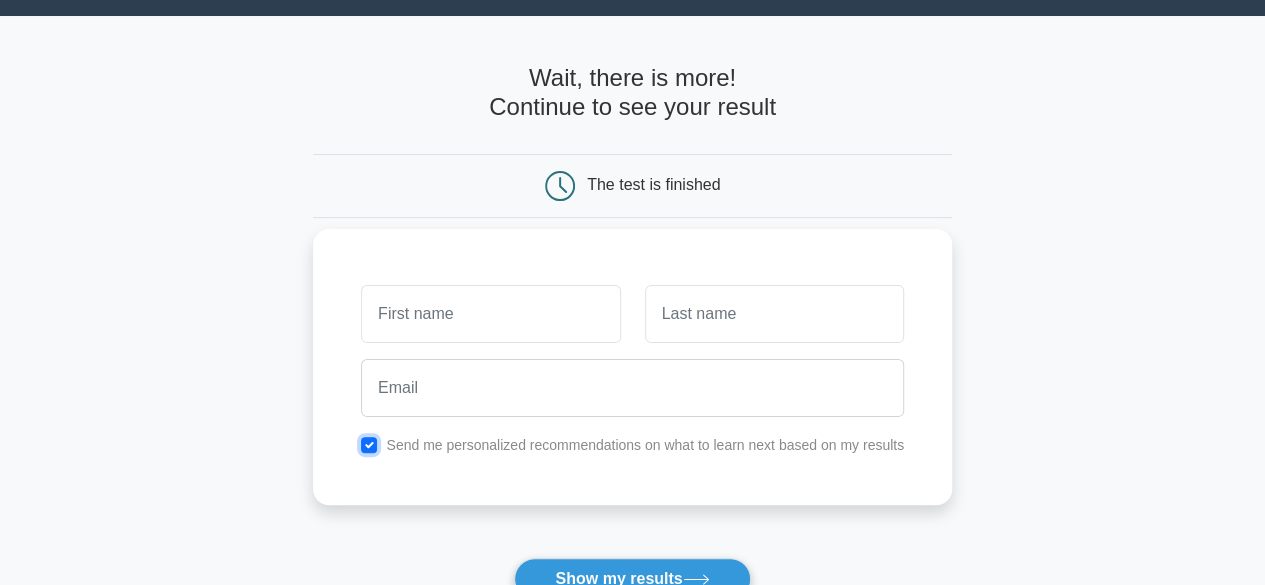 click at bounding box center (369, 445) 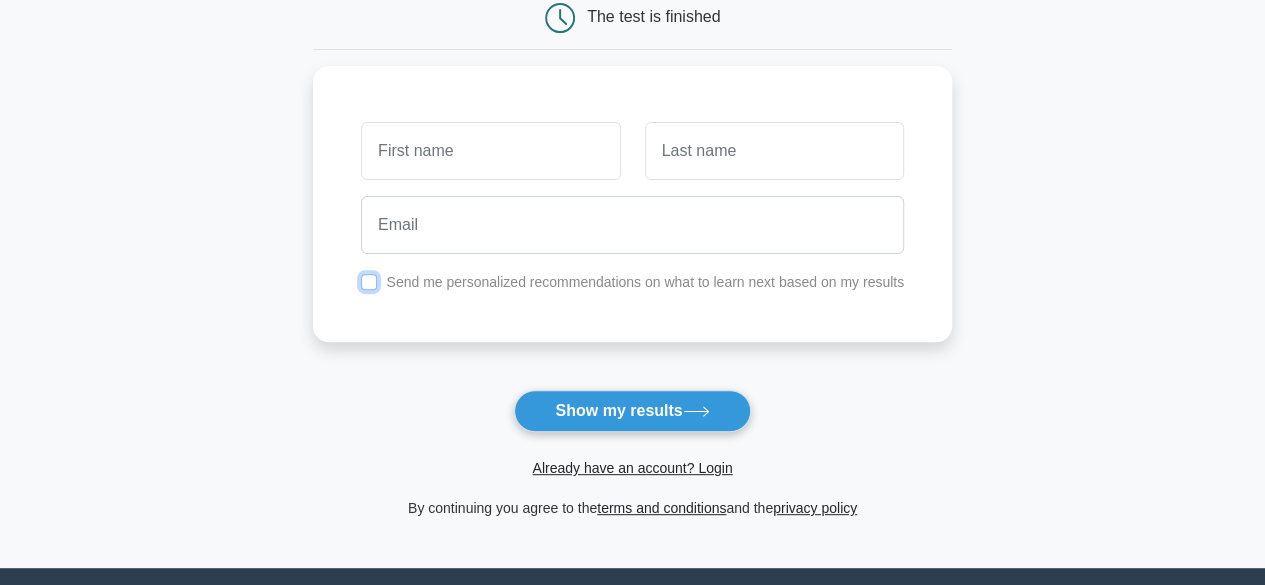 scroll, scrollTop: 222, scrollLeft: 0, axis: vertical 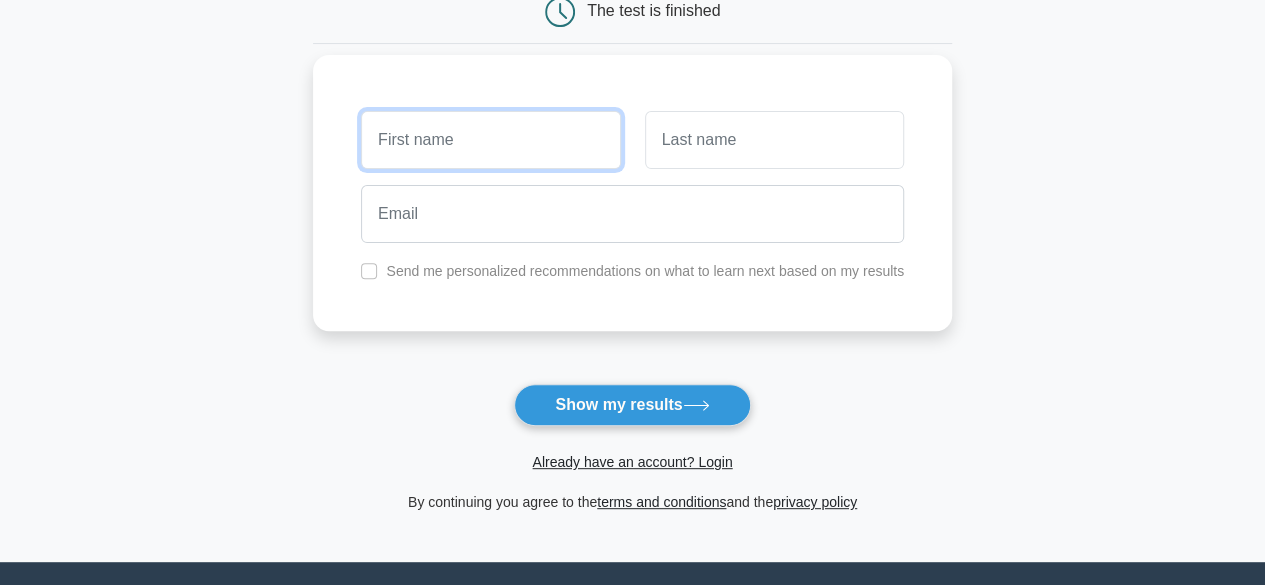 click at bounding box center [490, 140] 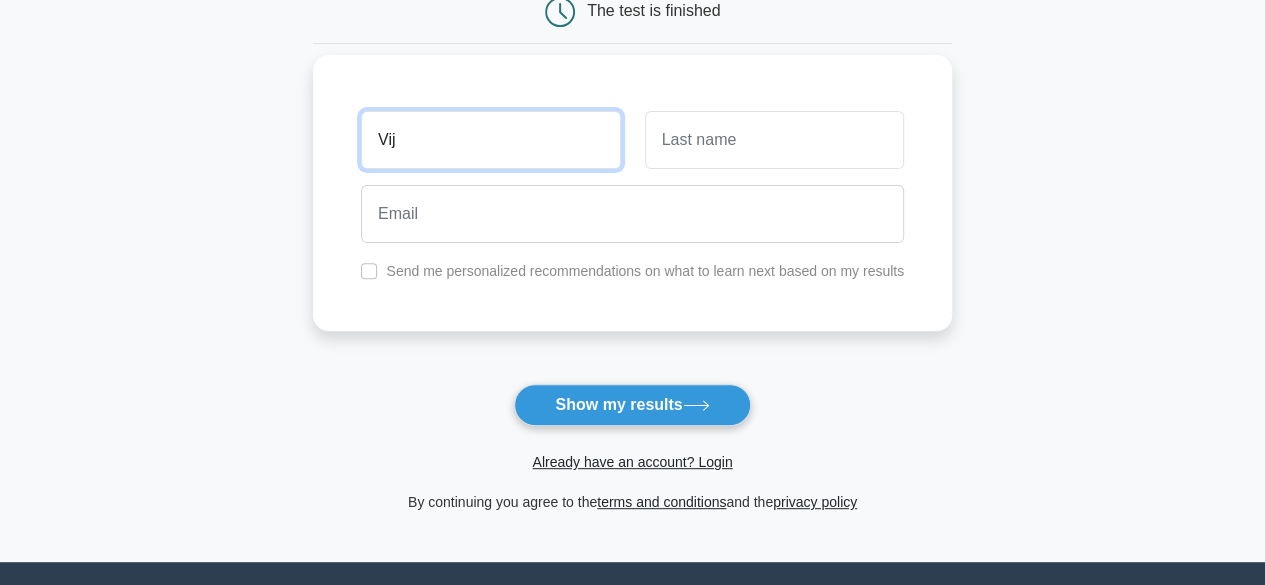 type on "Vij" 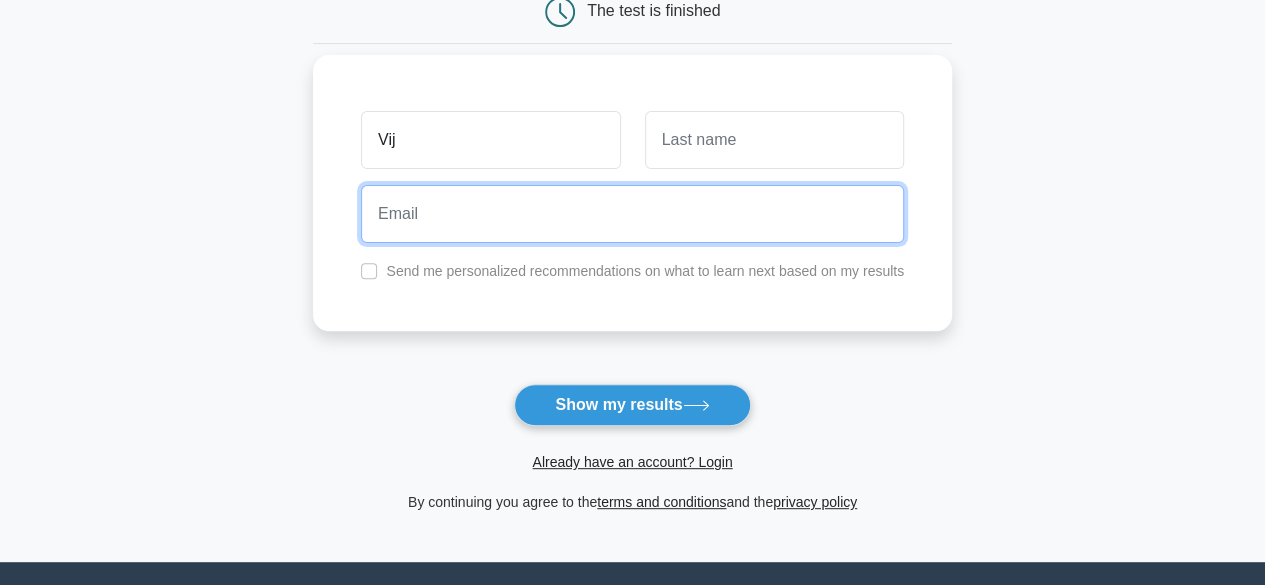 click at bounding box center (632, 214) 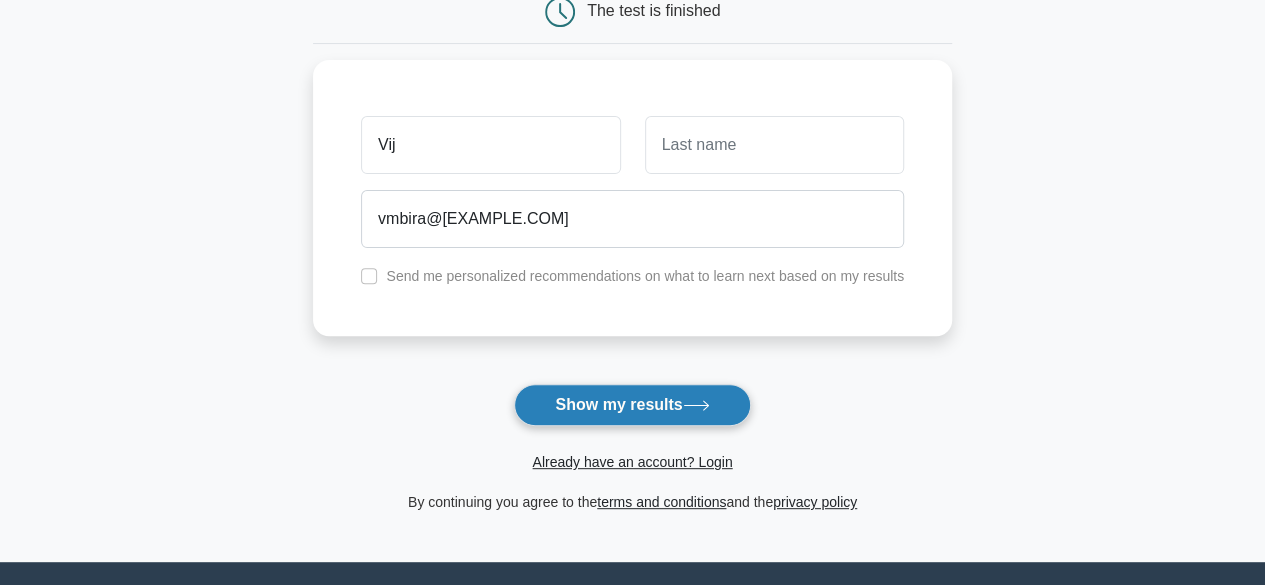 click on "Show my results" at bounding box center [632, 405] 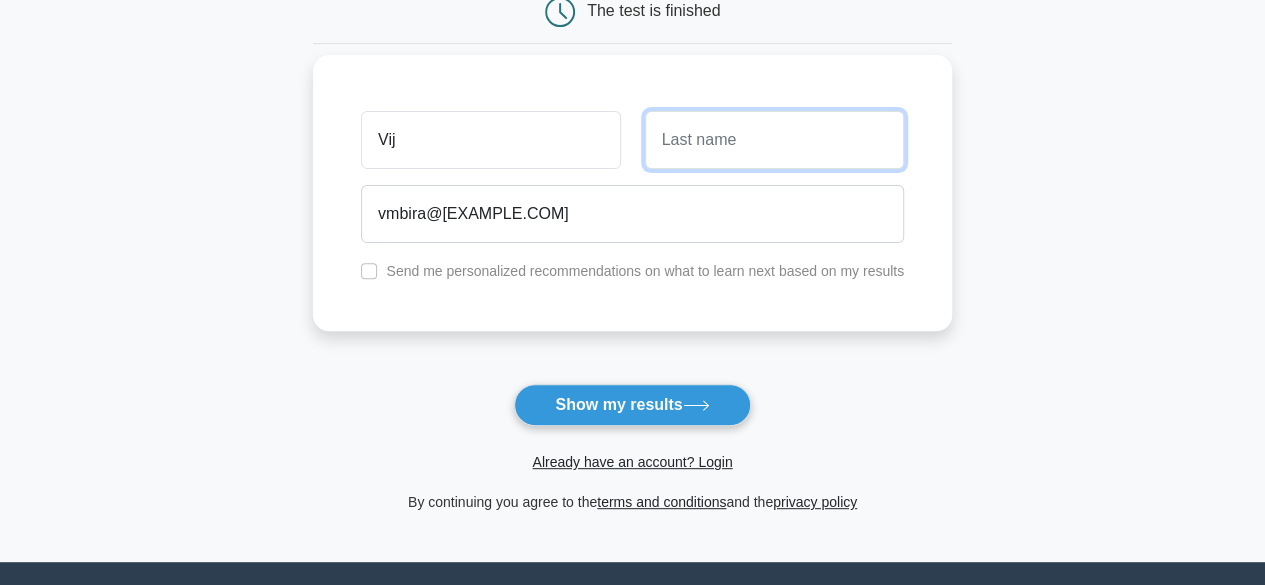 click at bounding box center (774, 140) 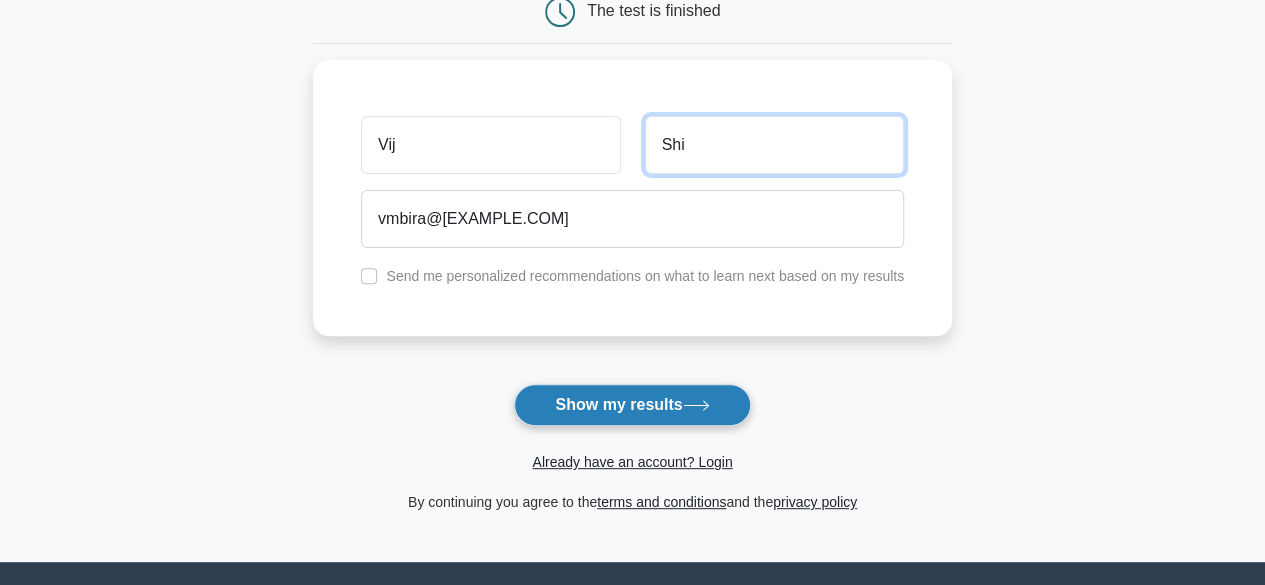type on "Shi" 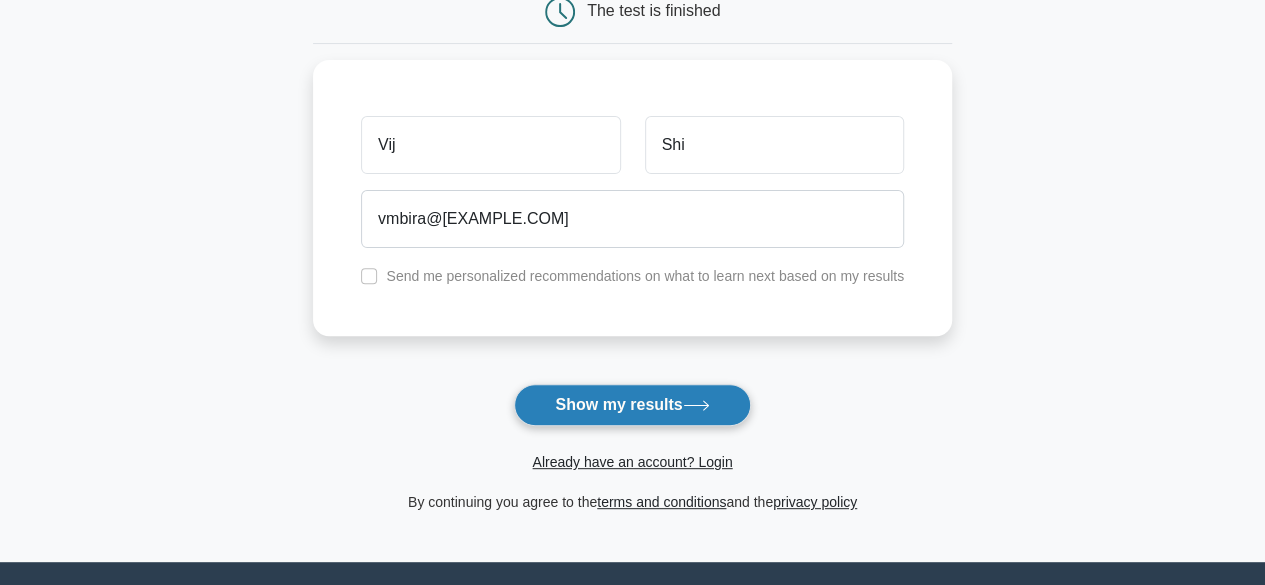 click on "Show my results" at bounding box center (632, 405) 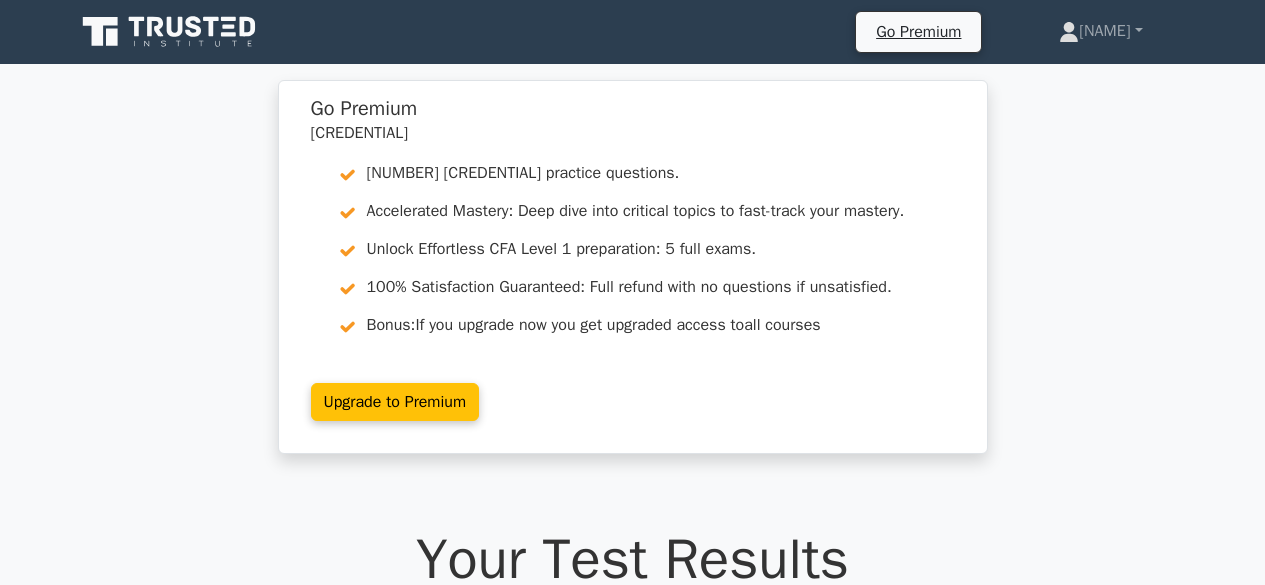 scroll, scrollTop: 0, scrollLeft: 0, axis: both 